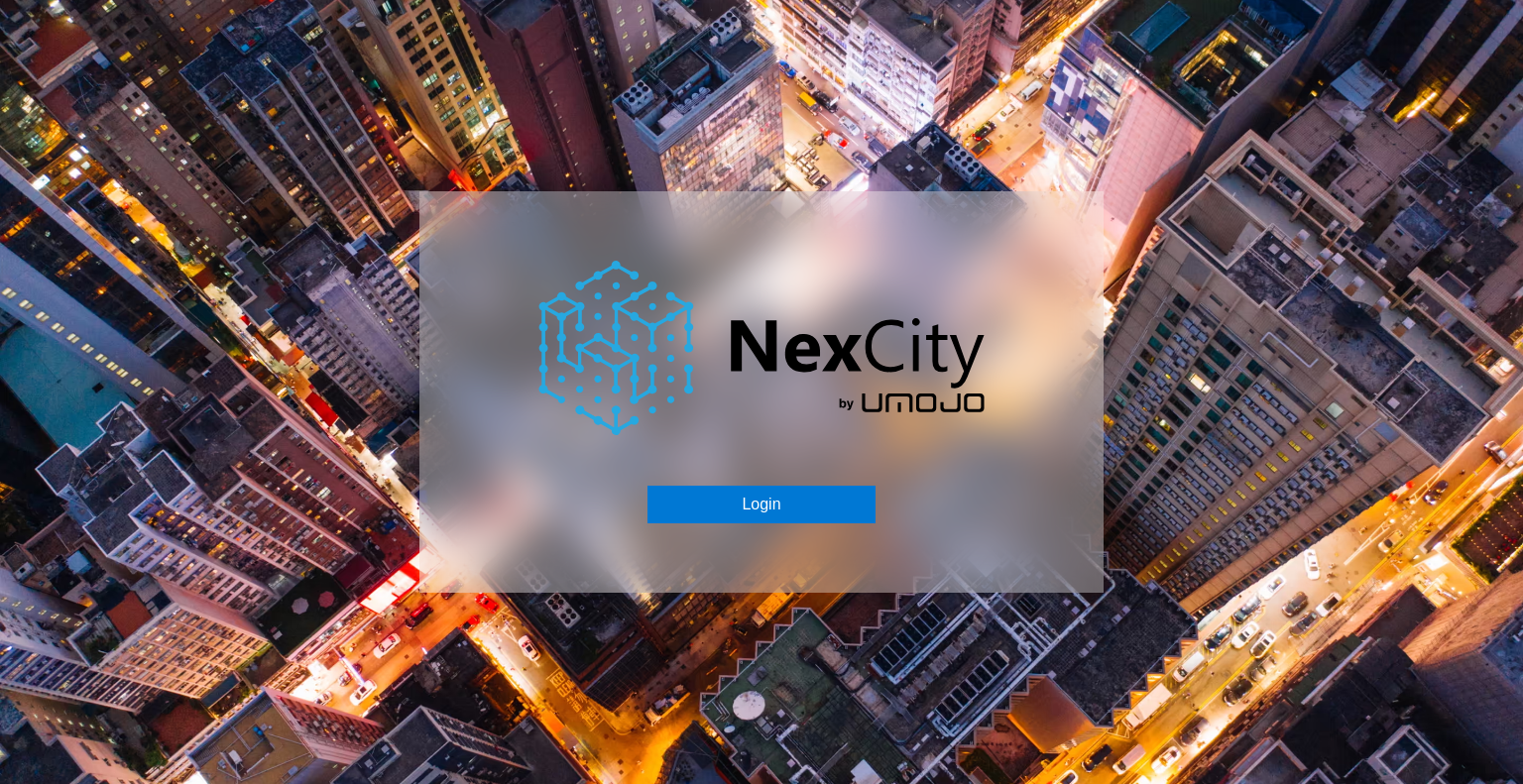 scroll, scrollTop: 0, scrollLeft: 0, axis: both 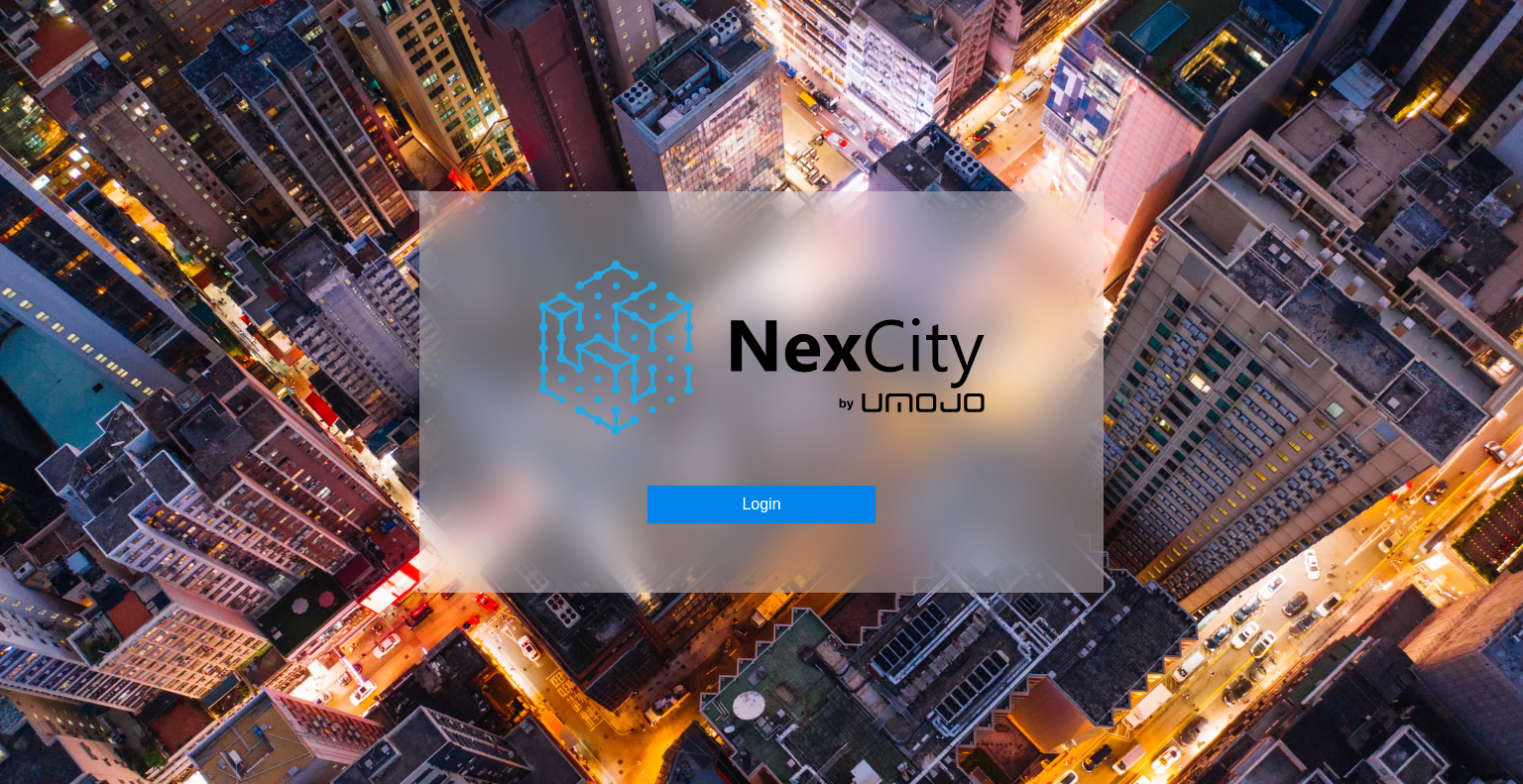 click on "Login" at bounding box center [761, 504] 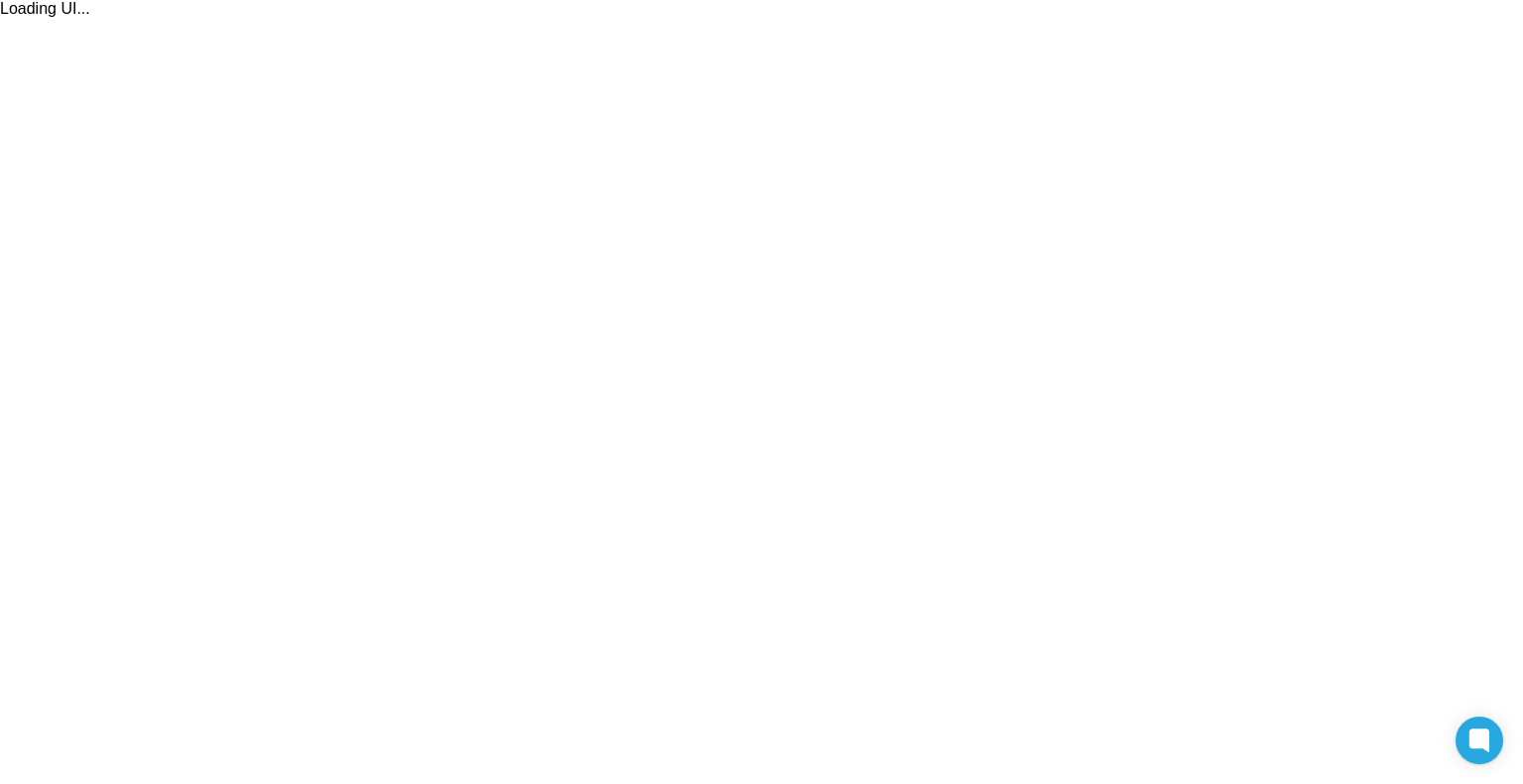 scroll, scrollTop: 0, scrollLeft: 0, axis: both 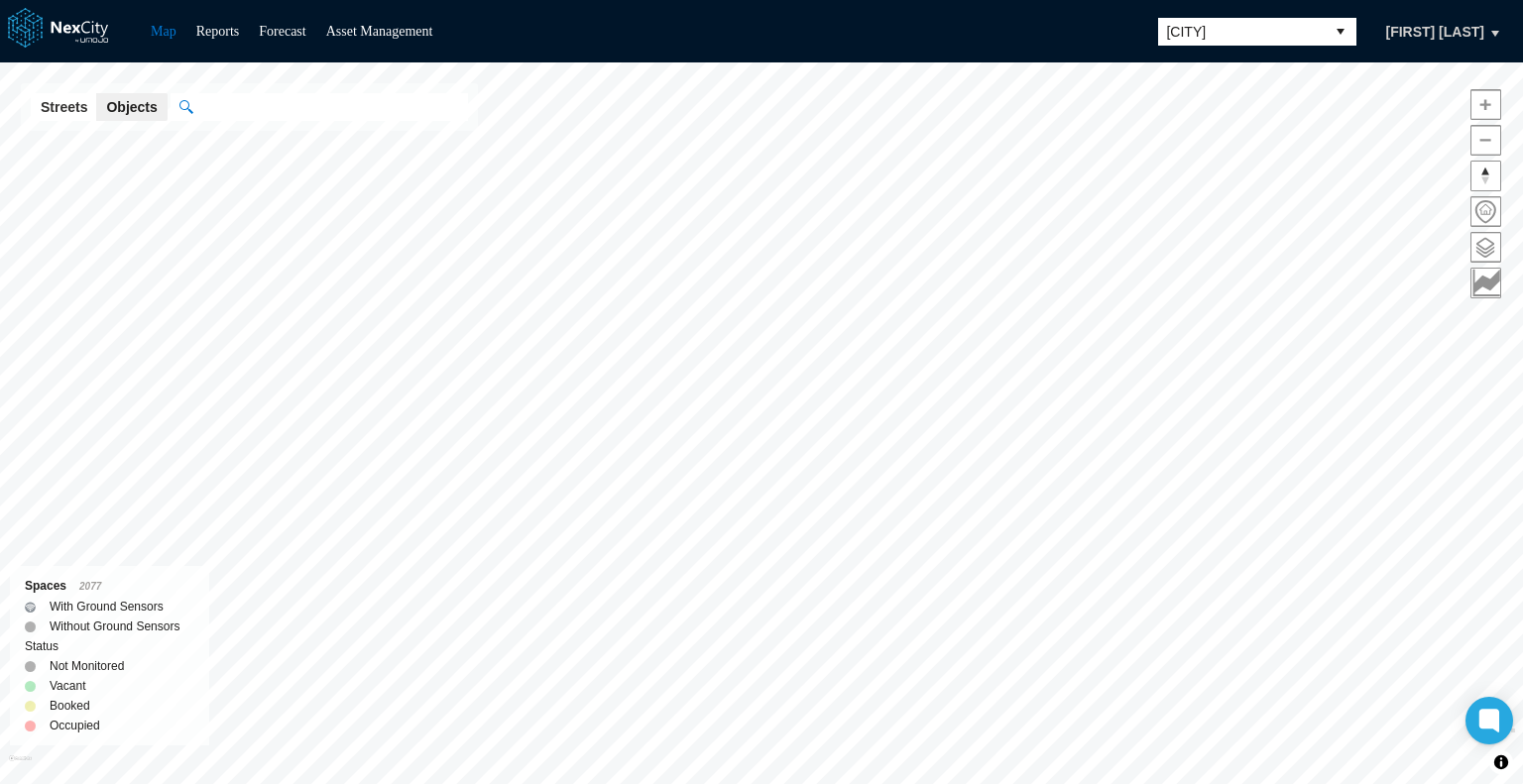 click at bounding box center (1341, 32) 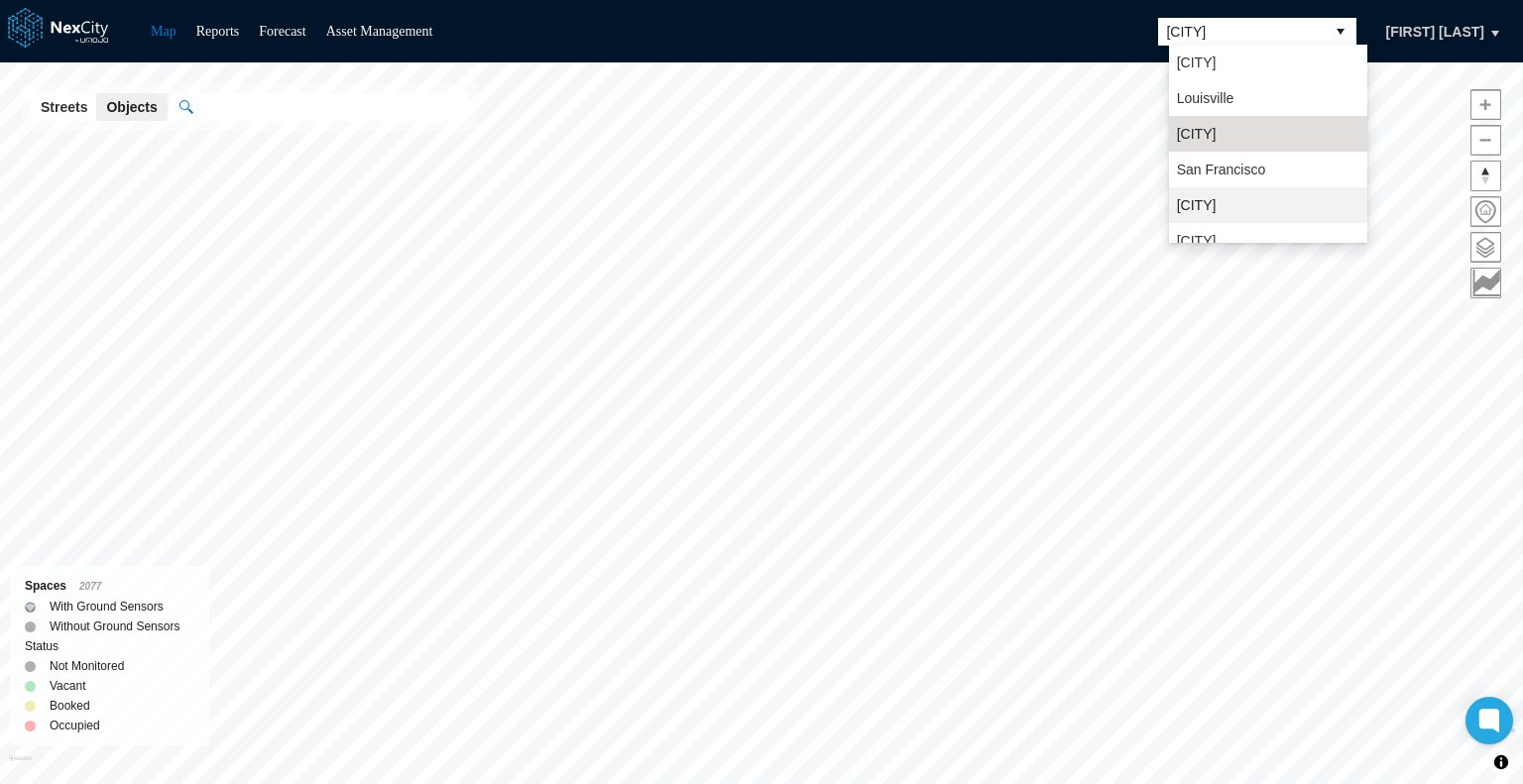 click on "[CITY]" at bounding box center [1197, 205] 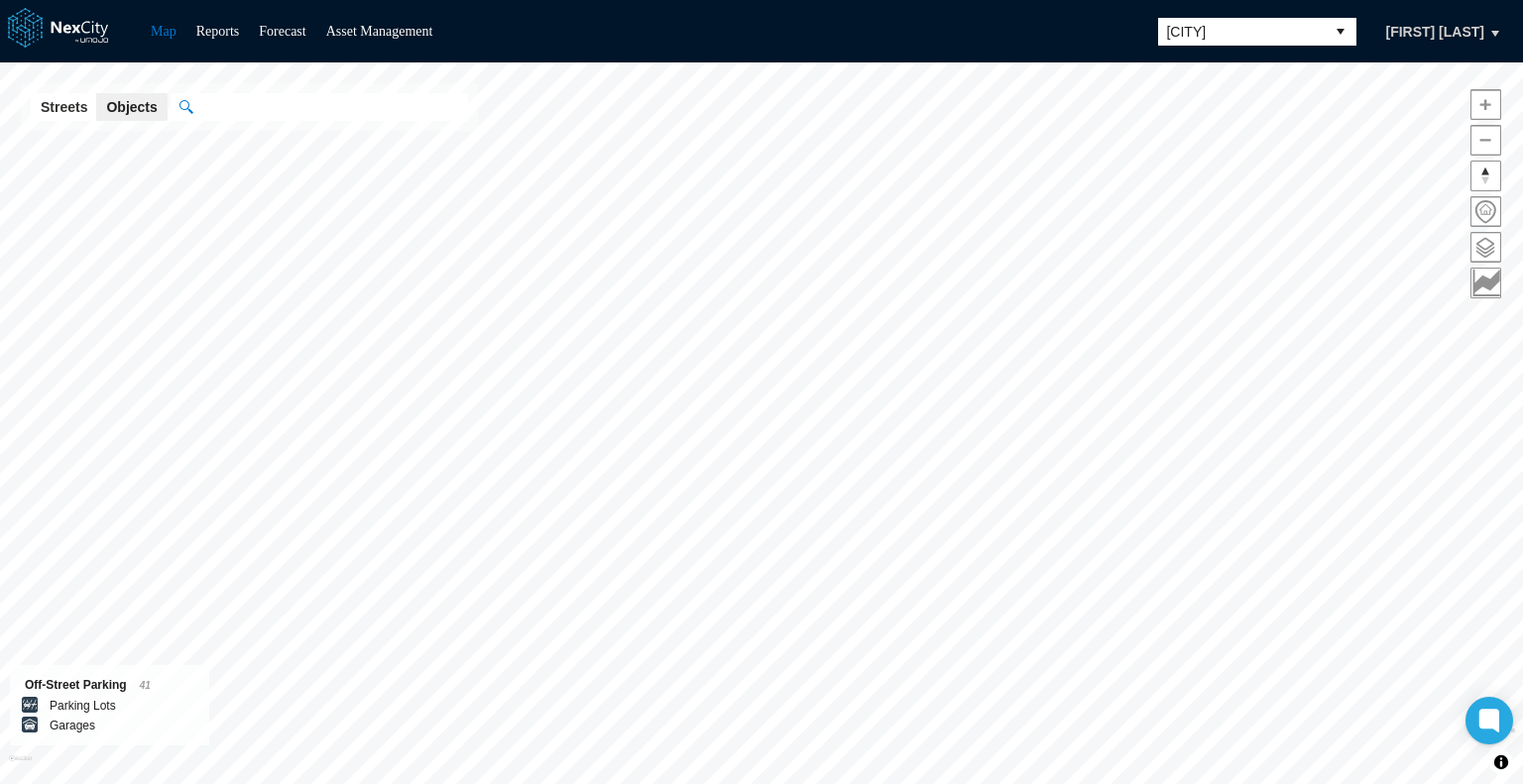 click at bounding box center [1485, 247] 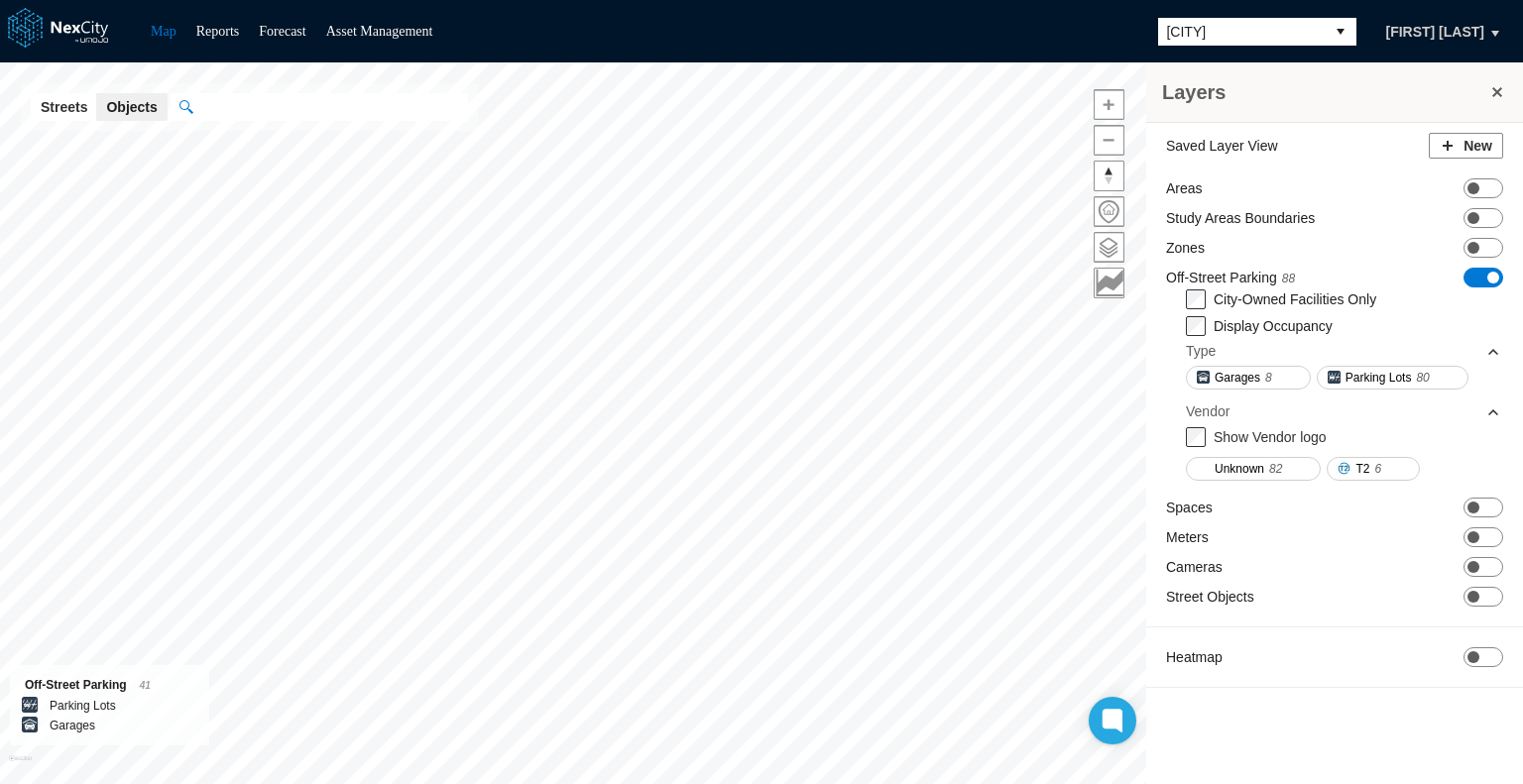 click on "ON OFF" at bounding box center (1483, 278) 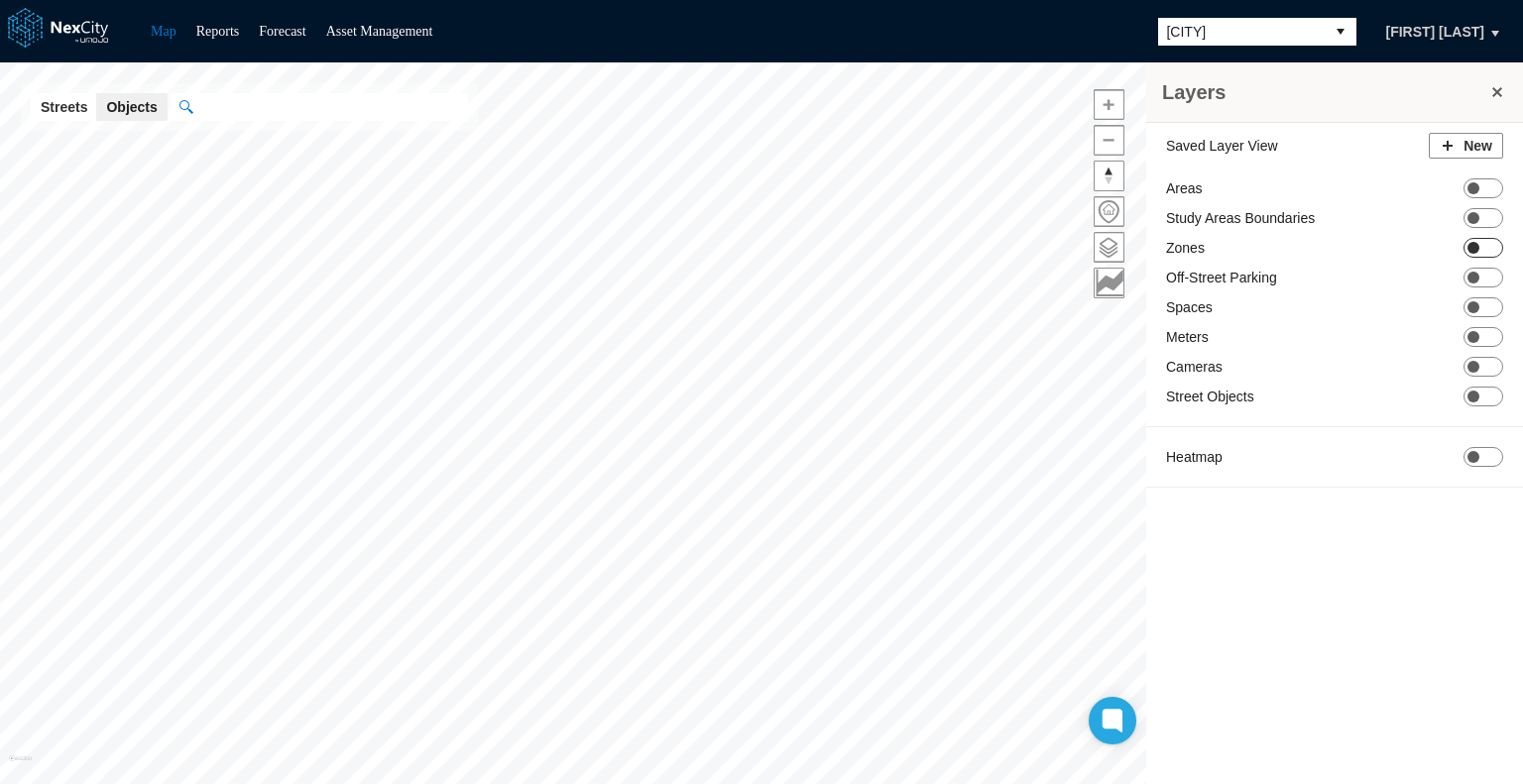 click on "ON OFF" at bounding box center (1483, 248) 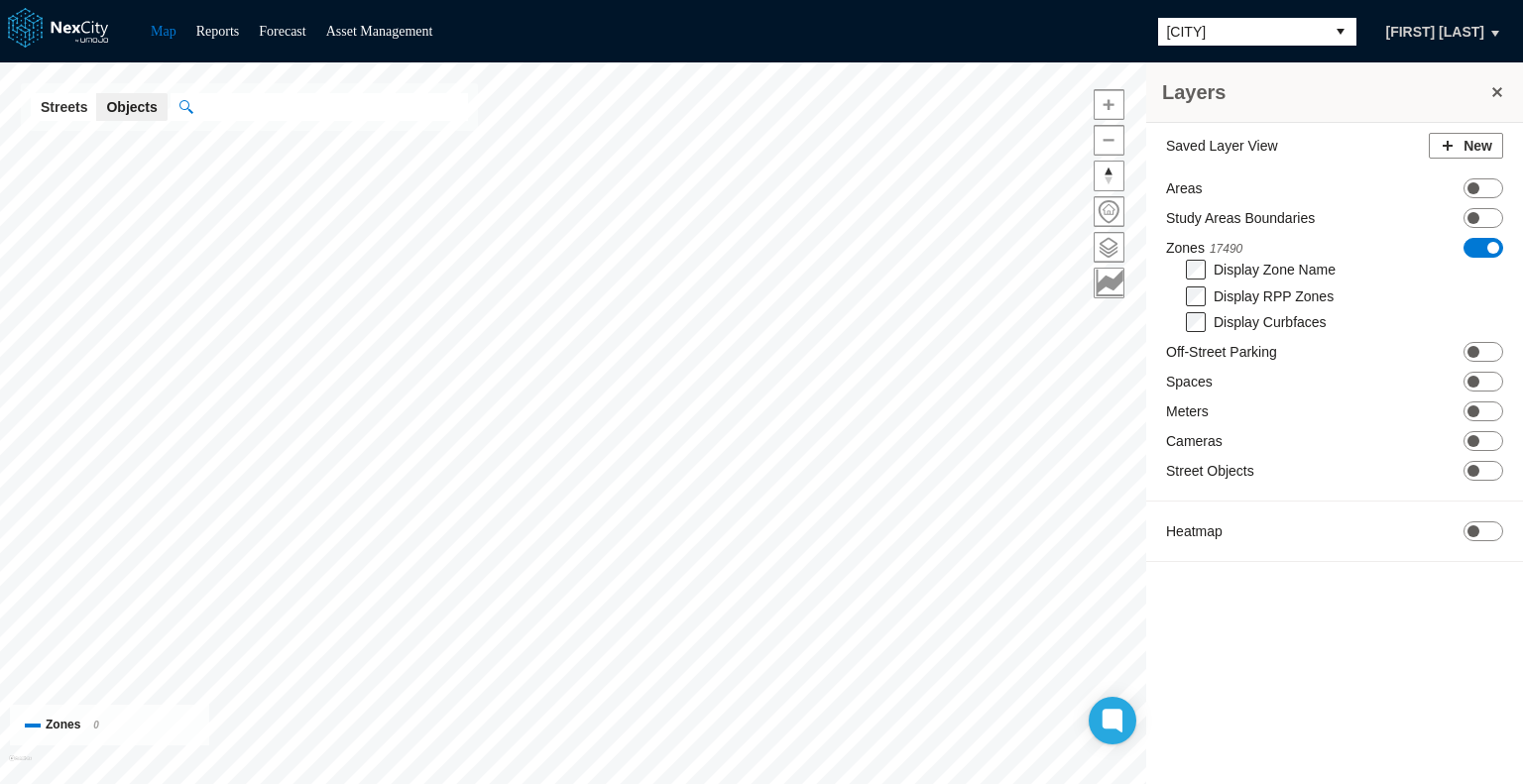 click at bounding box center [1497, 92] 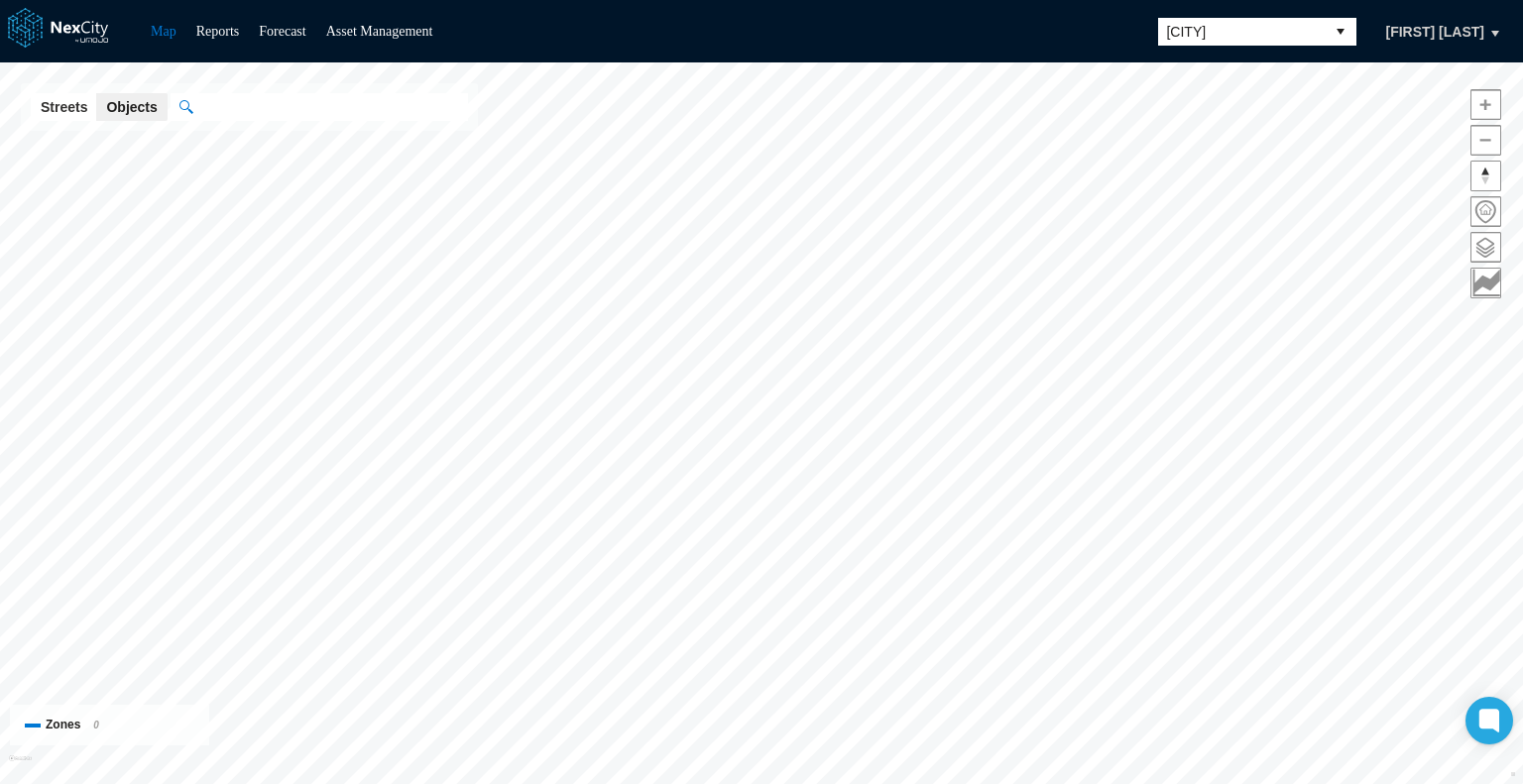 scroll, scrollTop: 0, scrollLeft: 0, axis: both 